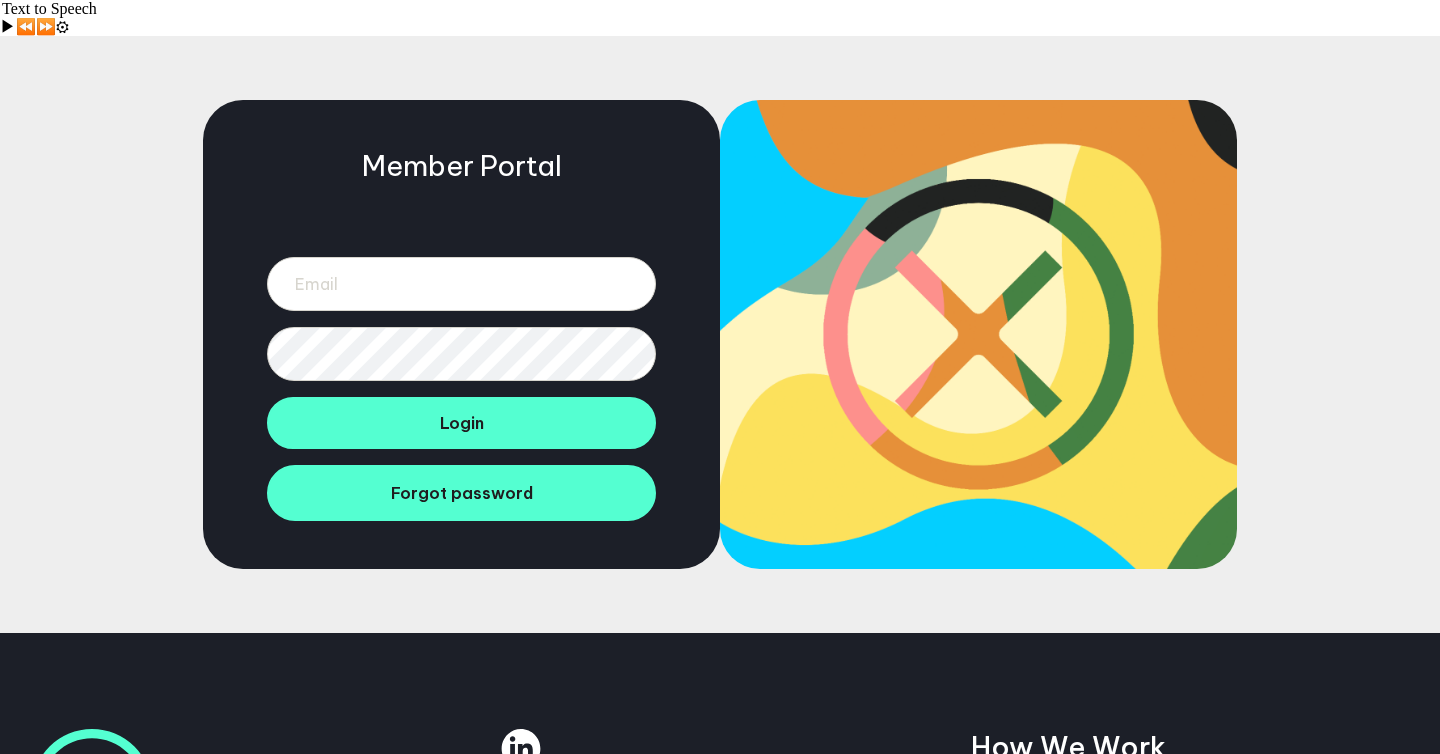click at bounding box center (461, 284) 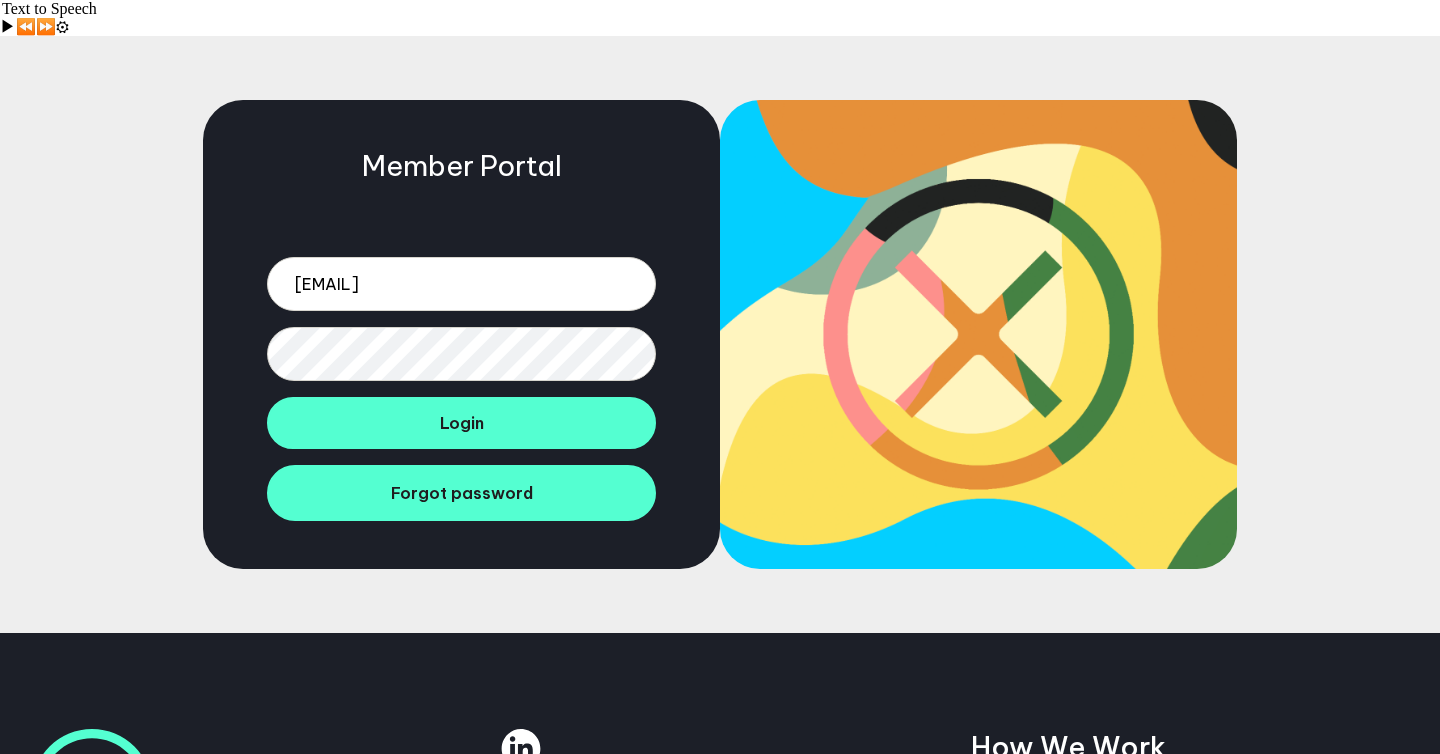 type on "[EMAIL]" 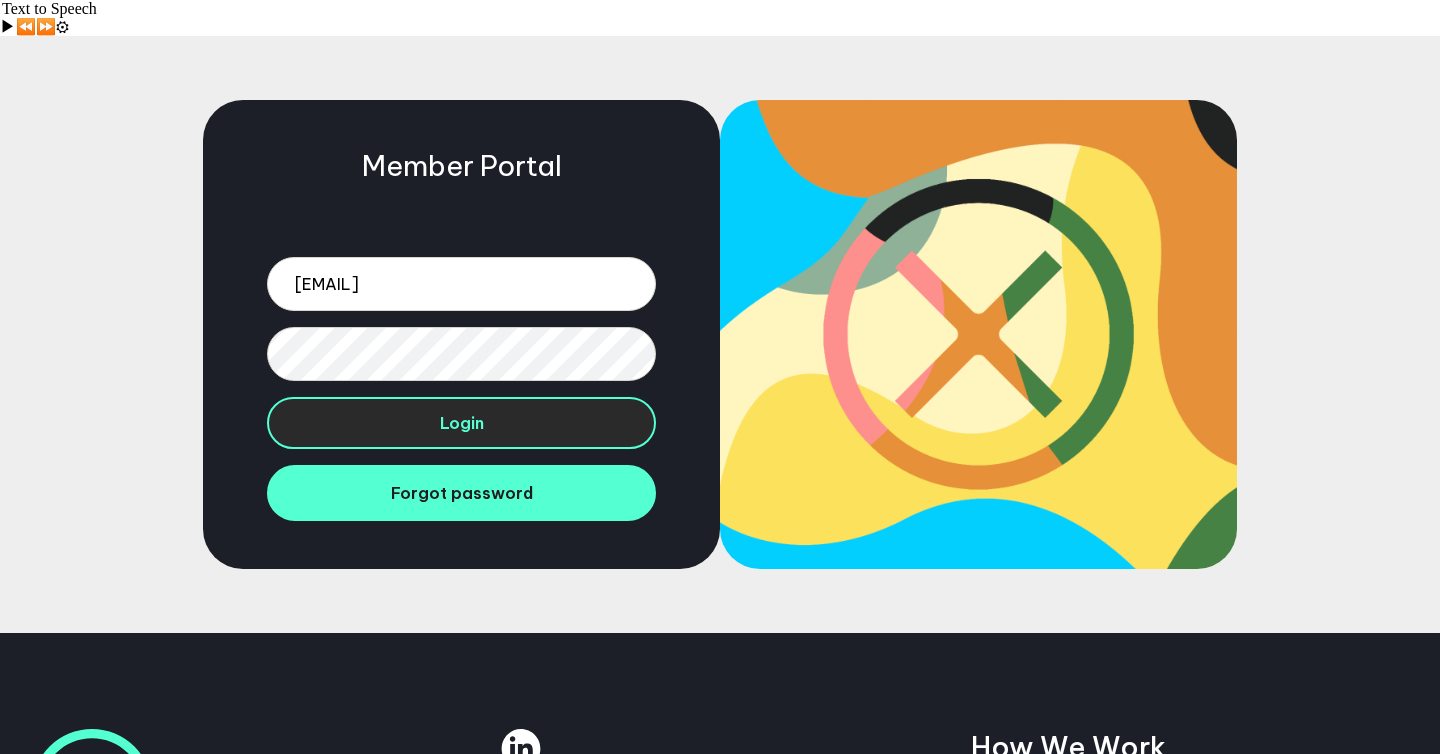 click on "Login" at bounding box center (462, 423) 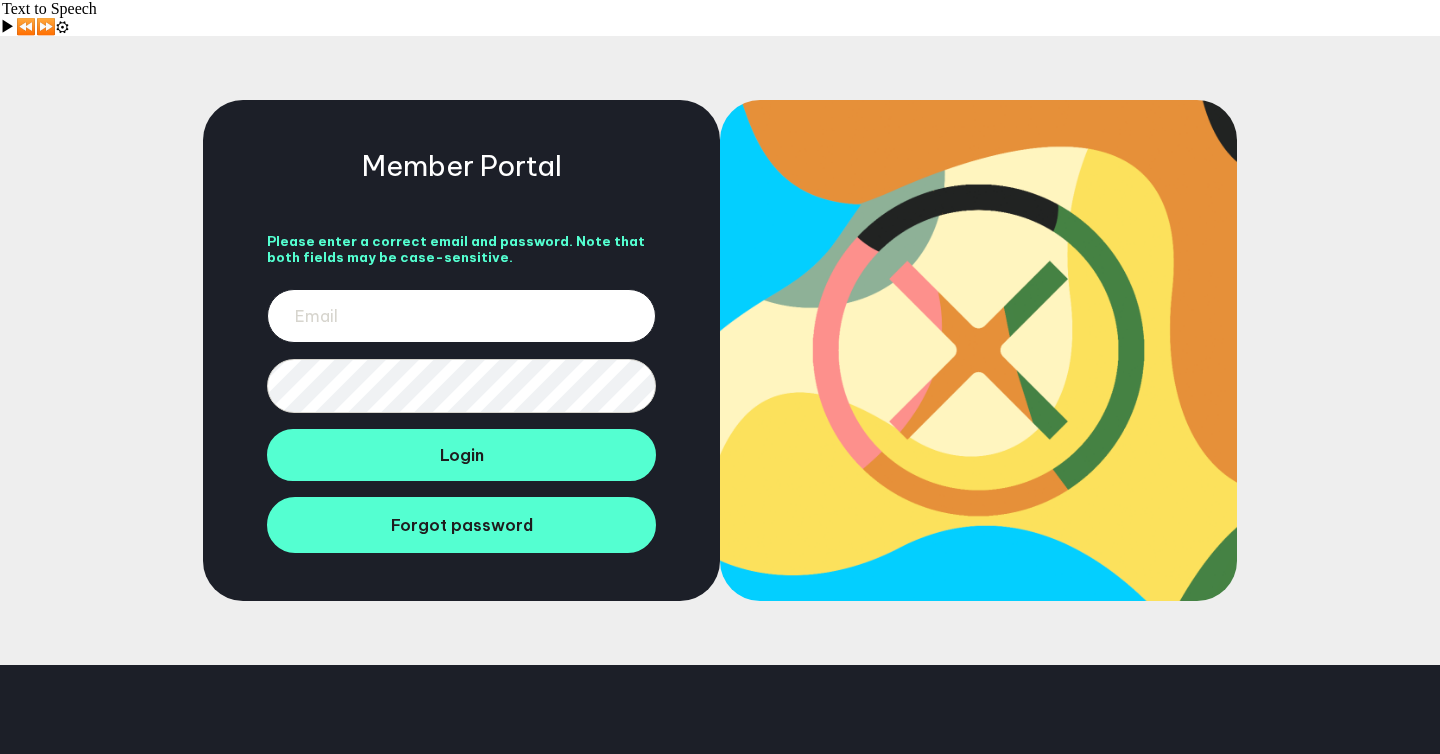 scroll, scrollTop: 0, scrollLeft: 0, axis: both 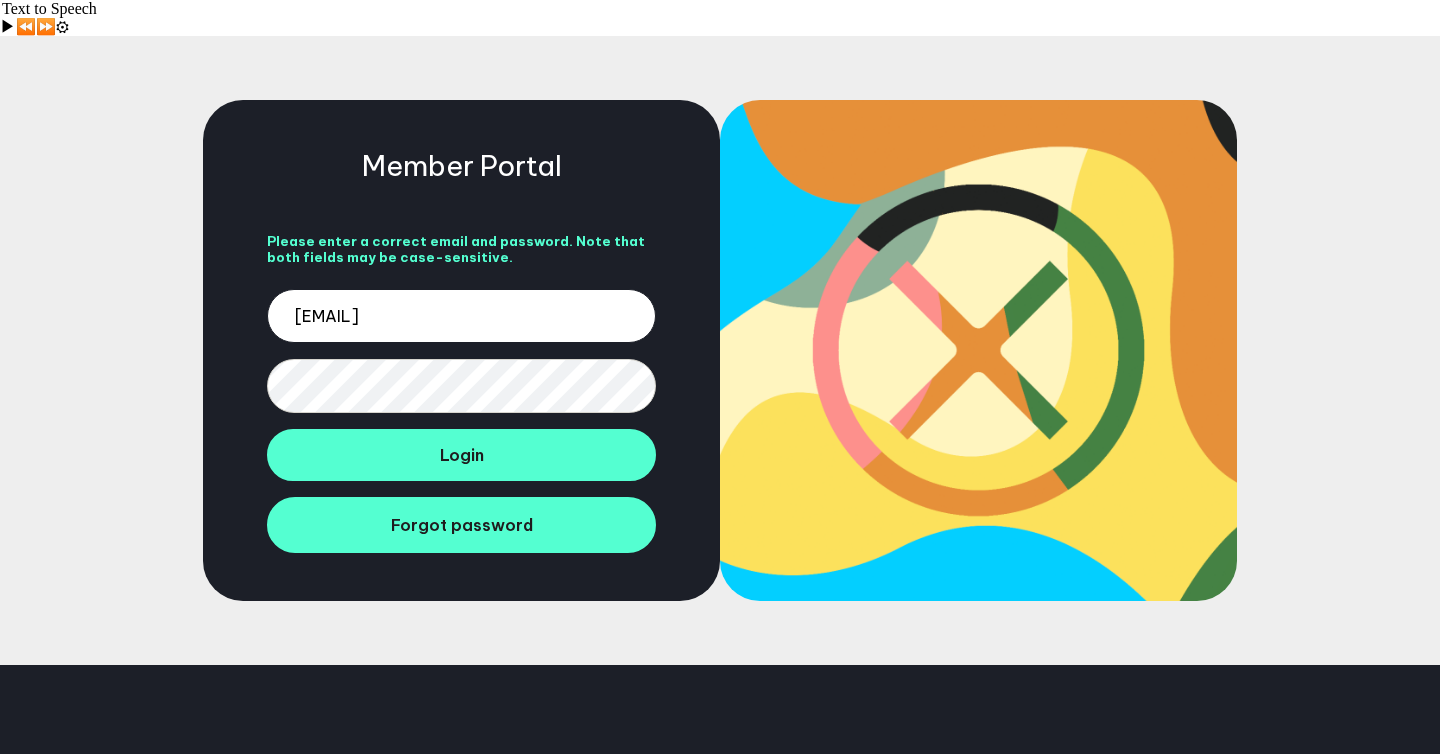 type on "[EMAIL]" 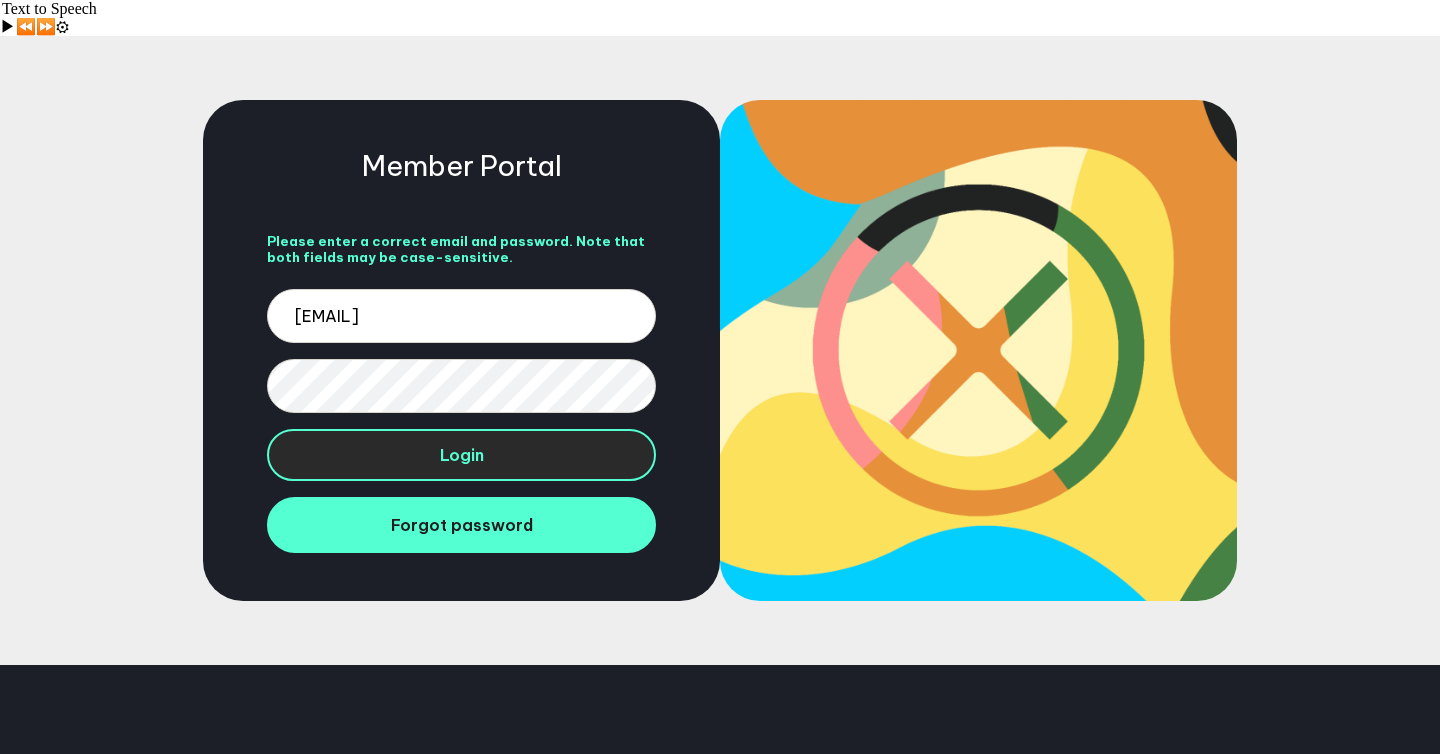 click on "Login" at bounding box center [462, 455] 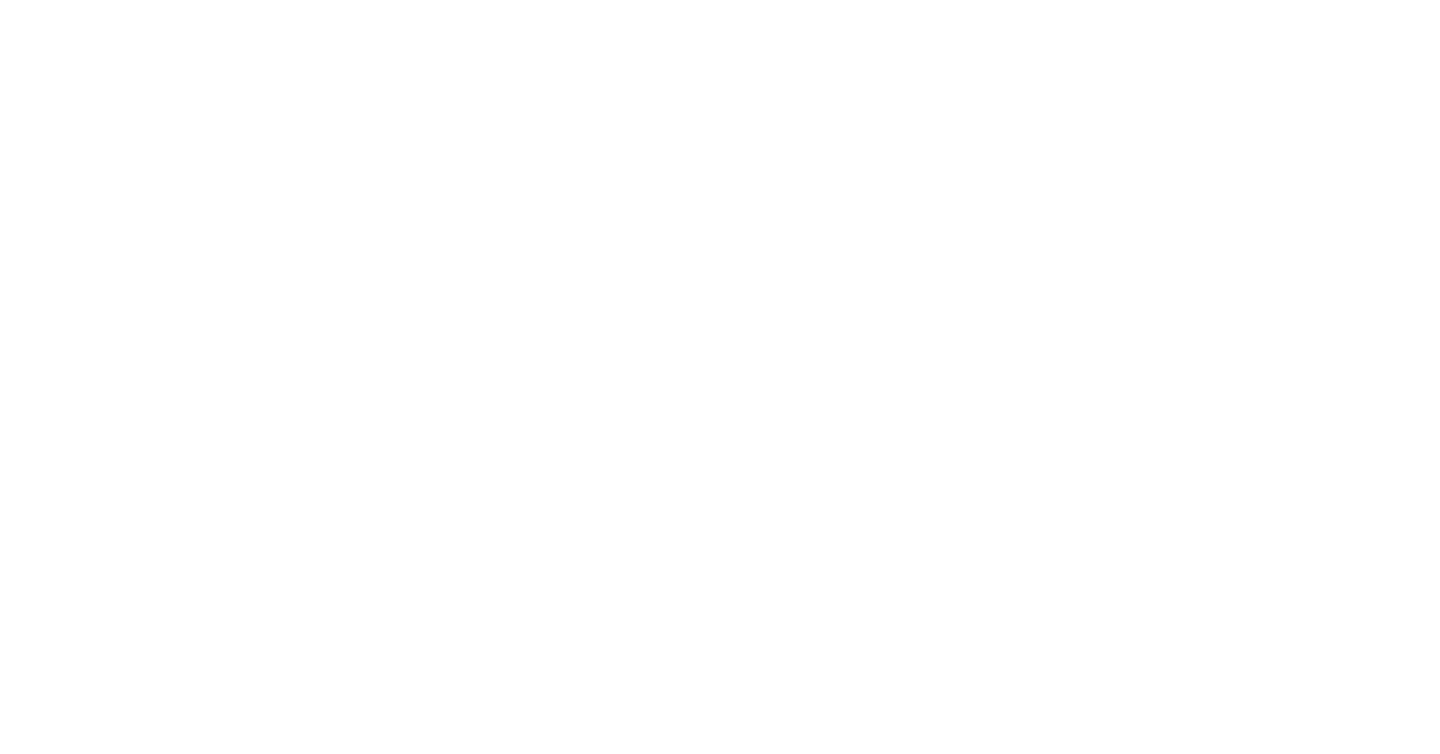 scroll, scrollTop: 0, scrollLeft: 0, axis: both 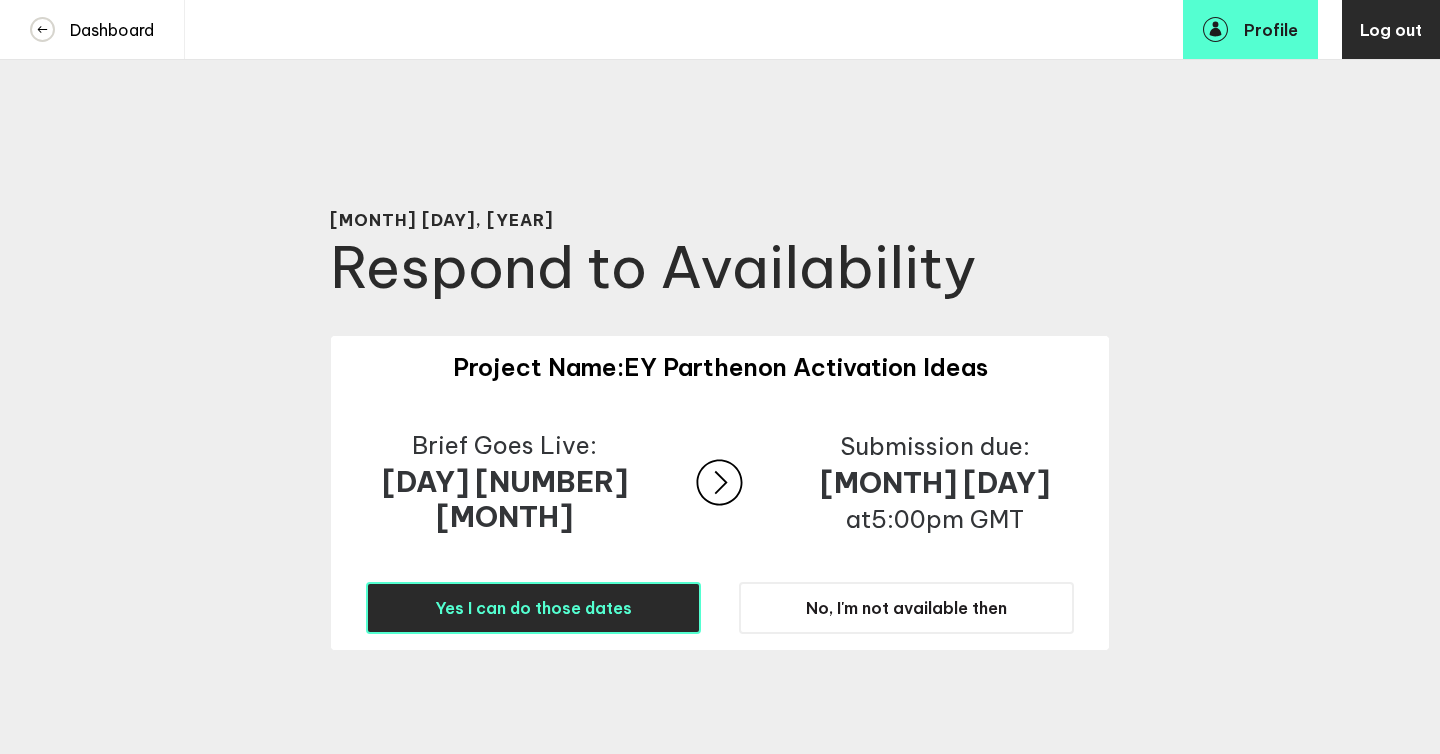 click on "Yes I can do those dates" at bounding box center (533, 608) 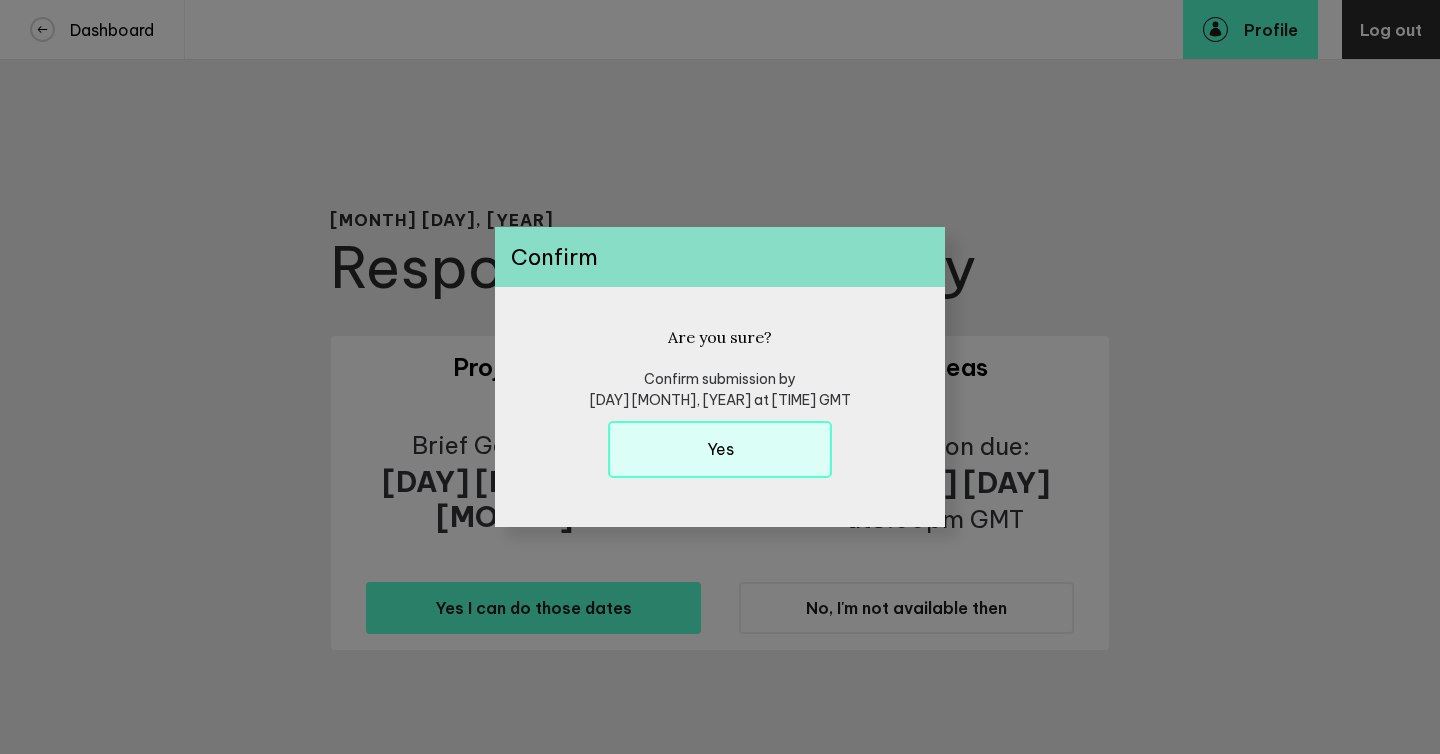click on "Yes" at bounding box center (720, 449) 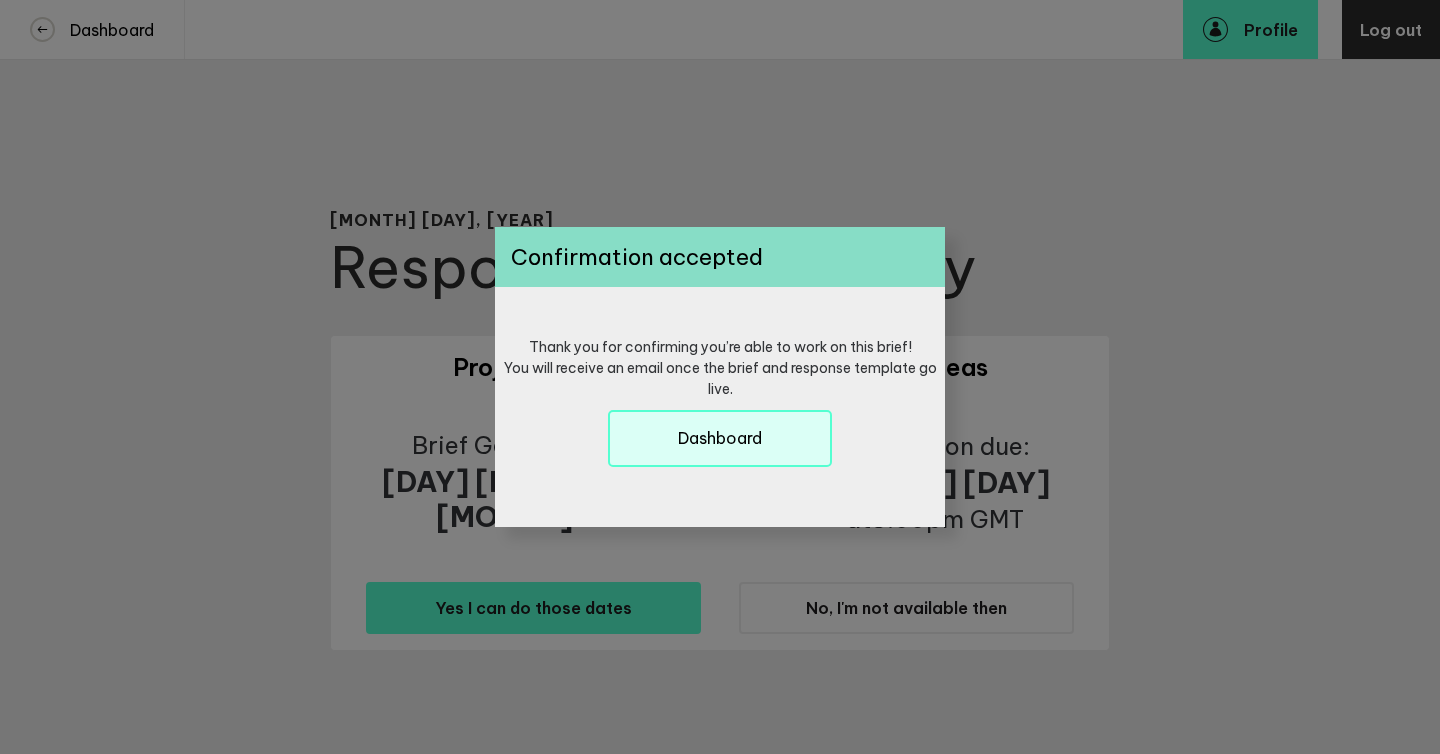click on "Dashboard" at bounding box center [720, 438] 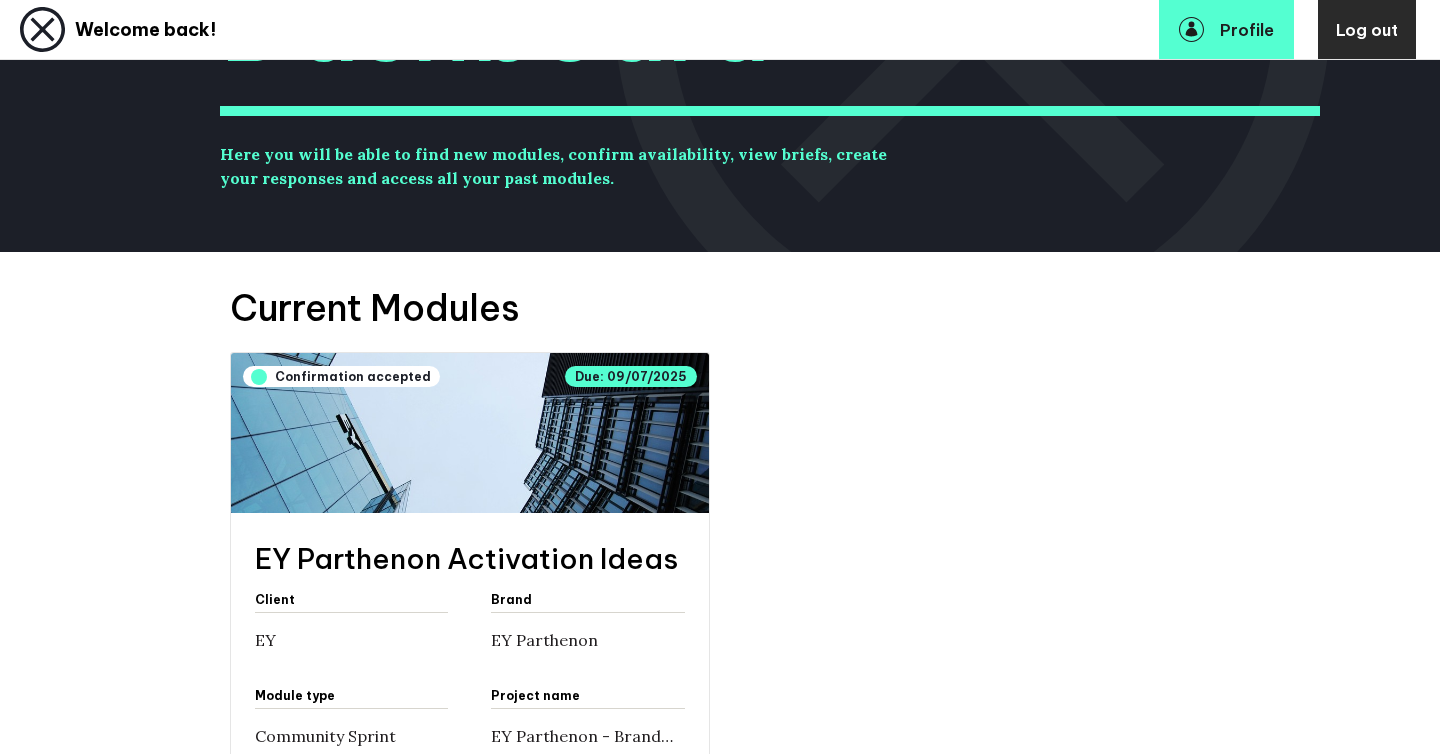 scroll, scrollTop: 575, scrollLeft: 0, axis: vertical 